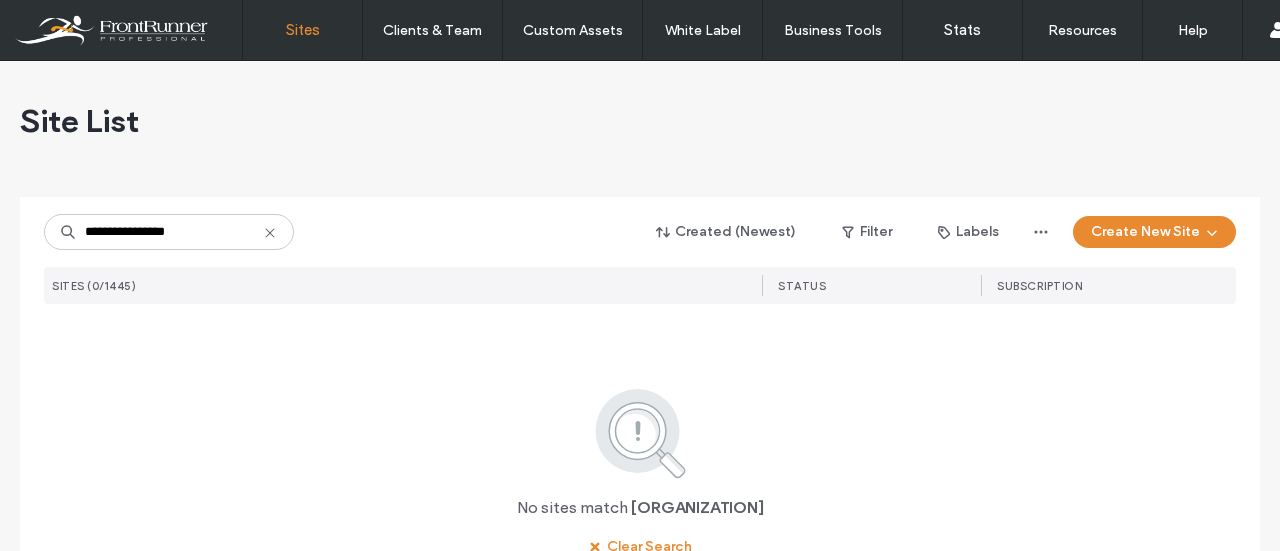 scroll, scrollTop: 0, scrollLeft: 0, axis: both 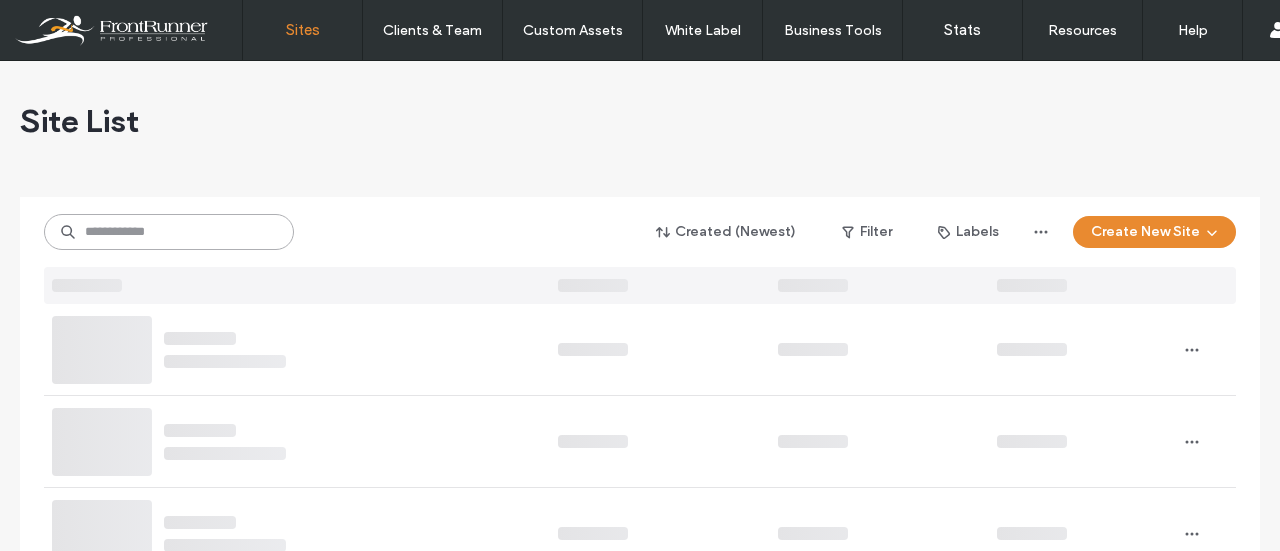 click at bounding box center (169, 232) 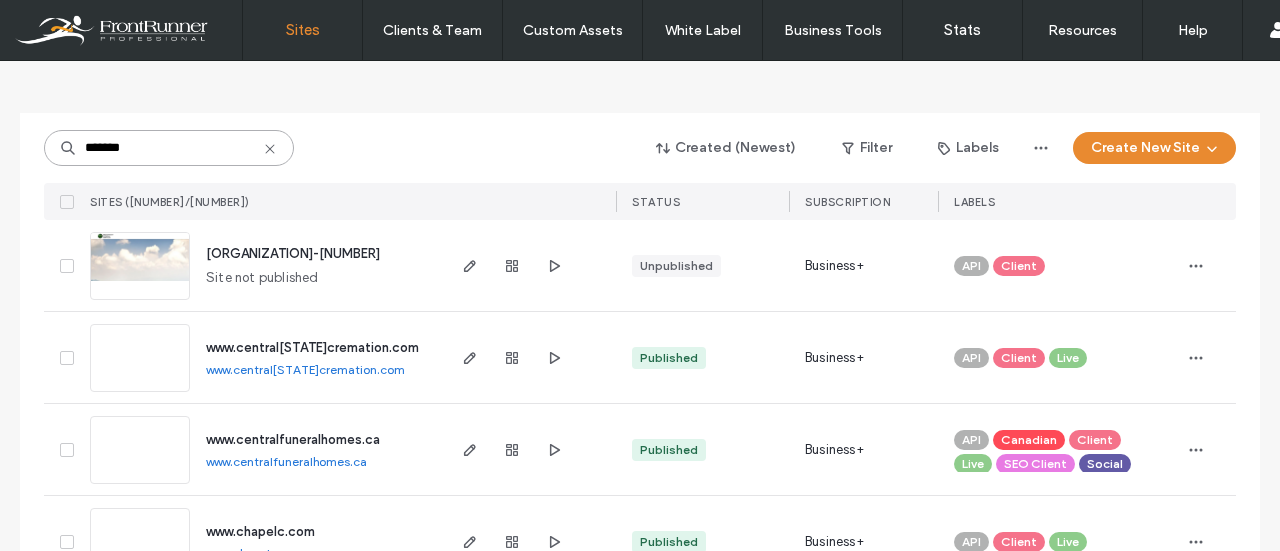 scroll, scrollTop: 200, scrollLeft: 0, axis: vertical 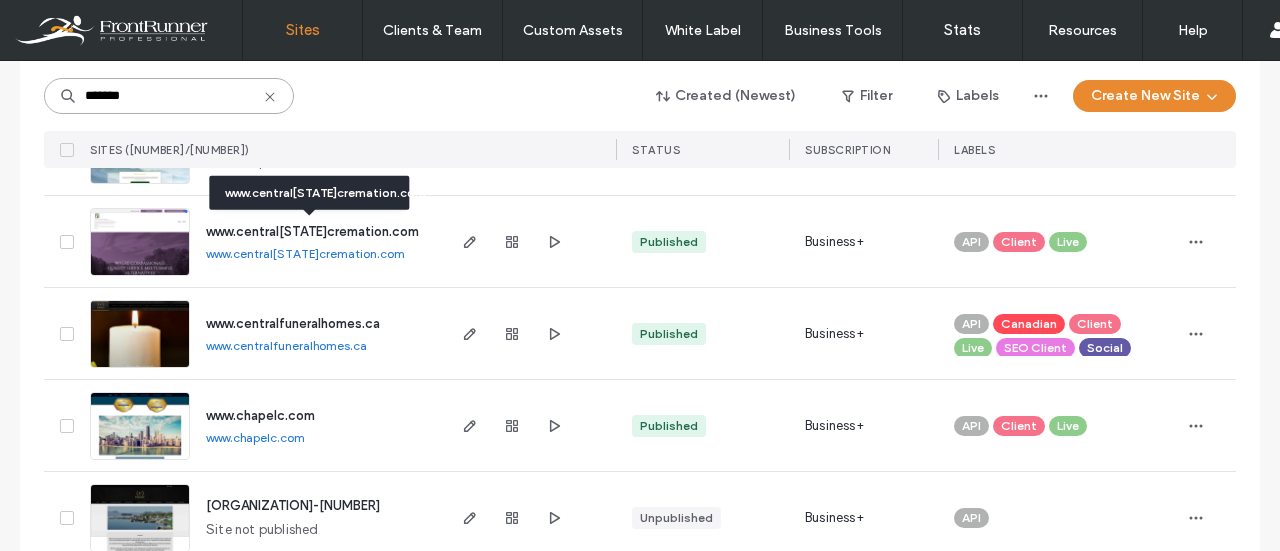 type on "*******" 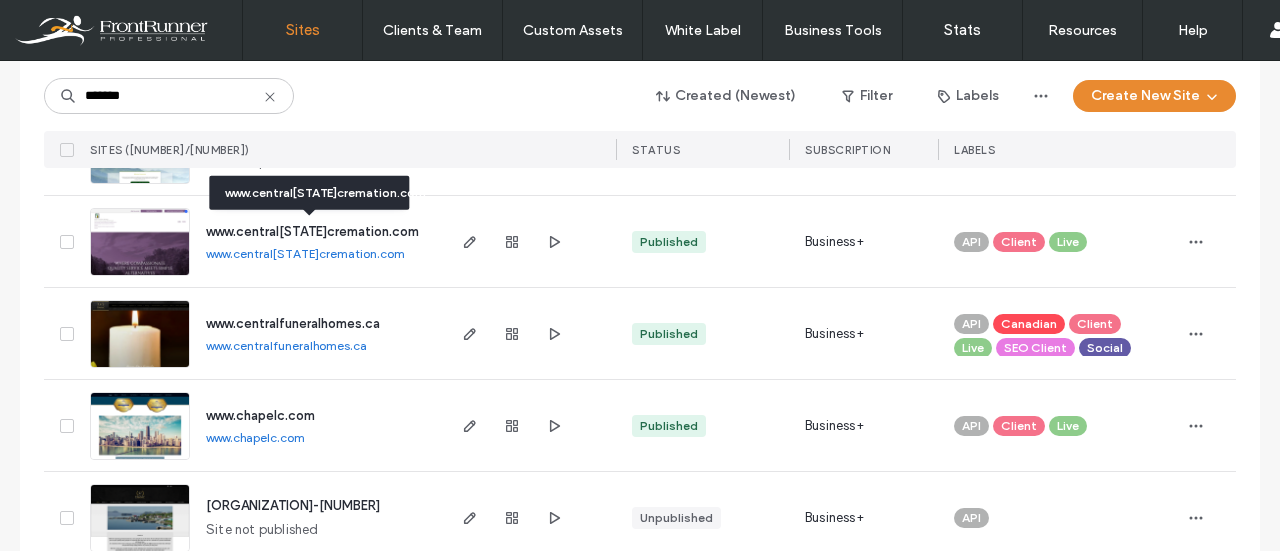 click on "www.centralmichigancremation.com" at bounding box center (312, 231) 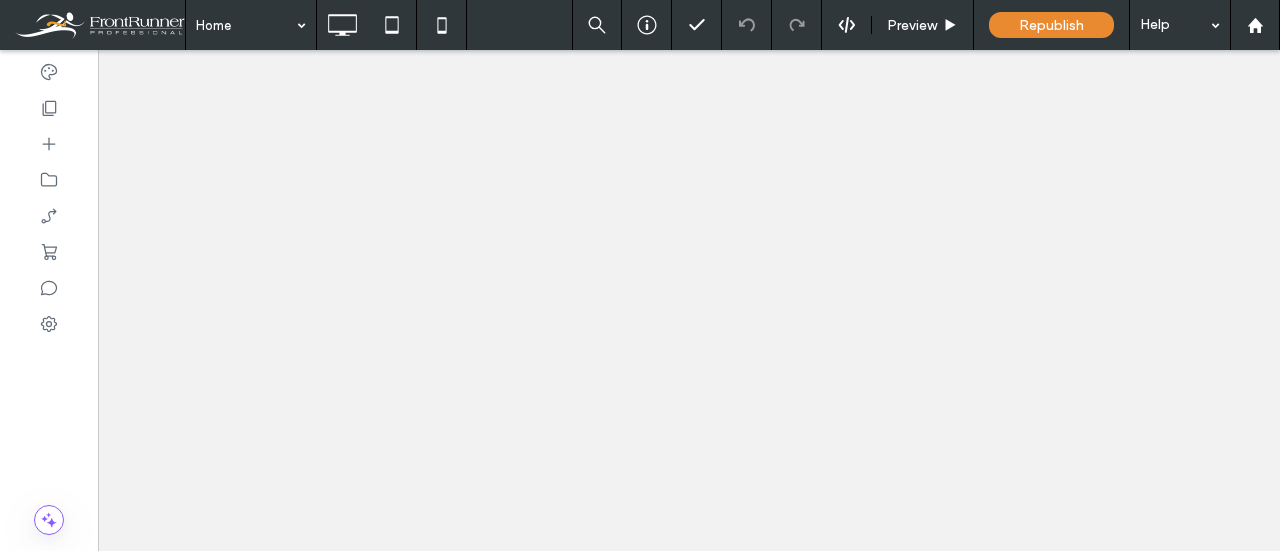 scroll, scrollTop: 0, scrollLeft: 0, axis: both 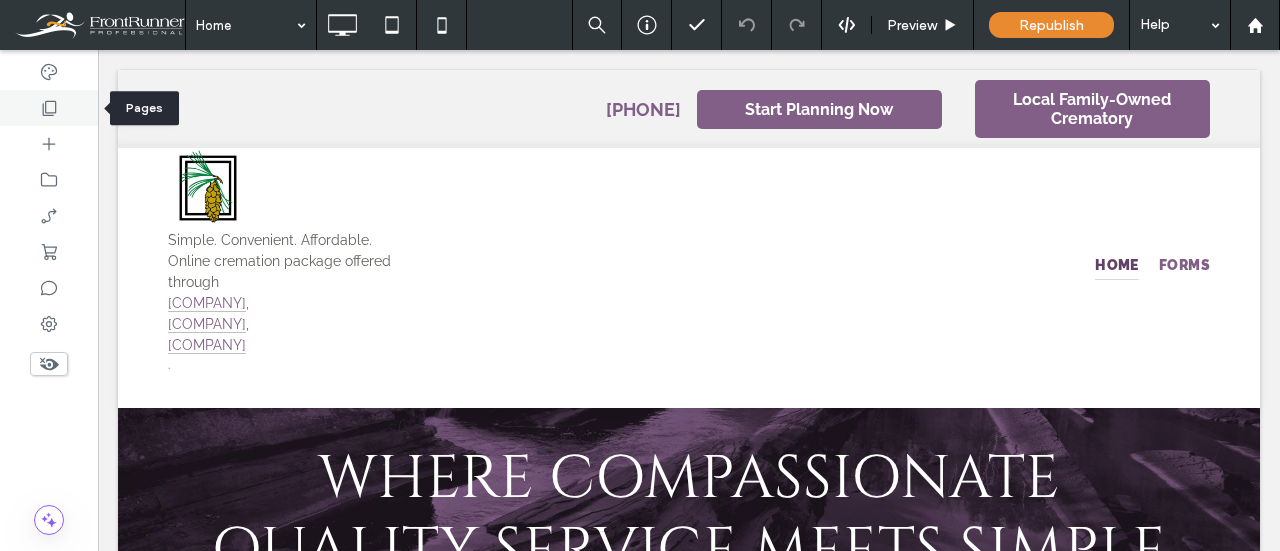 click 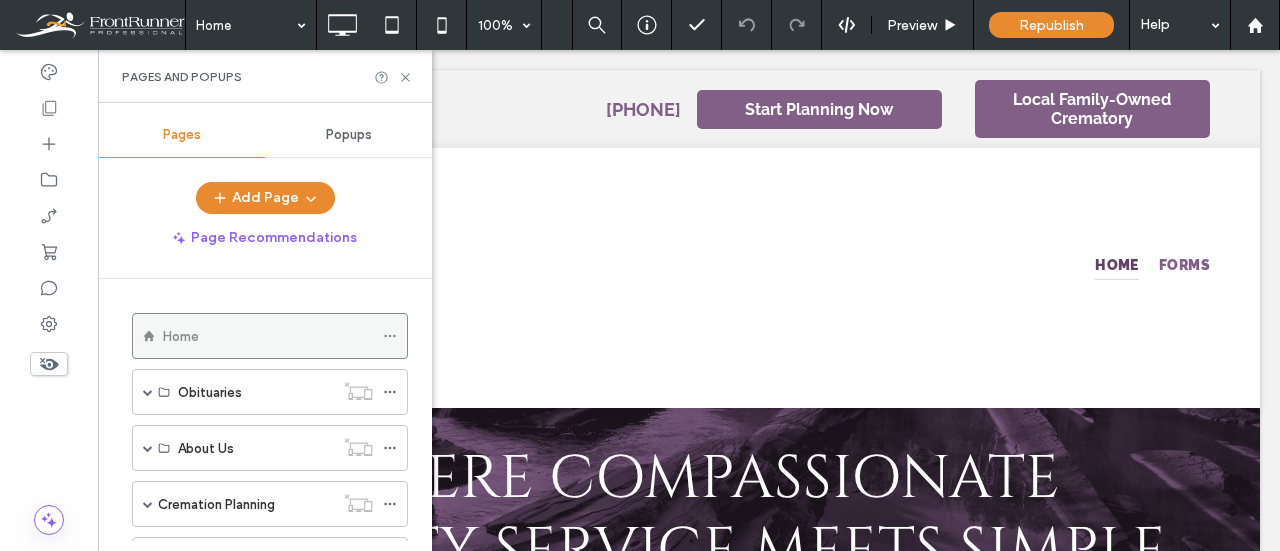 click 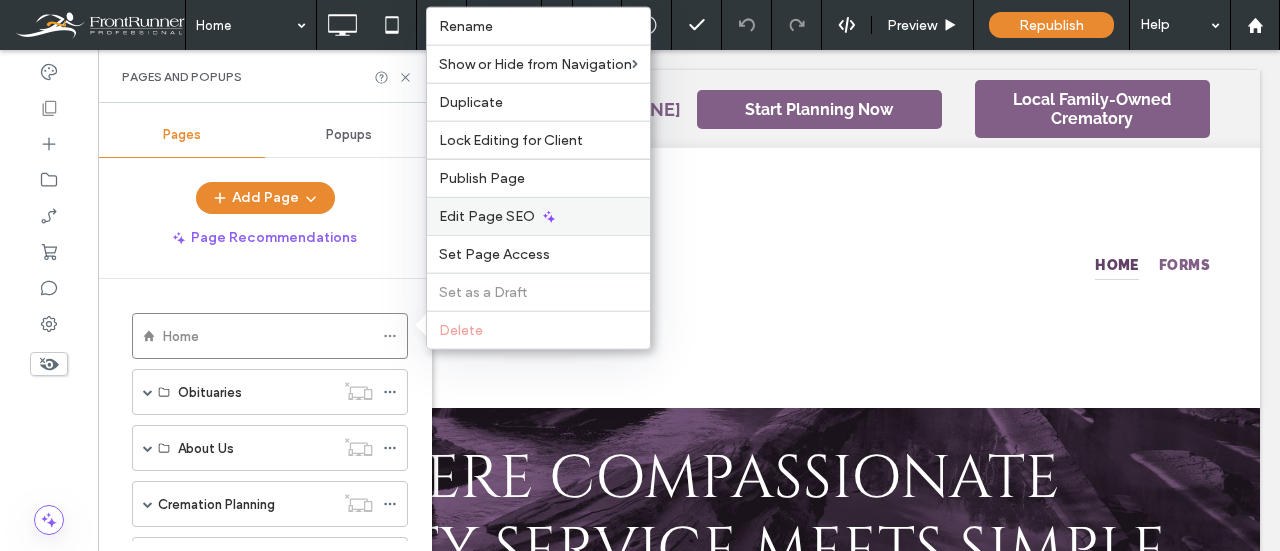 click on "Edit Page SEO" at bounding box center (487, 216) 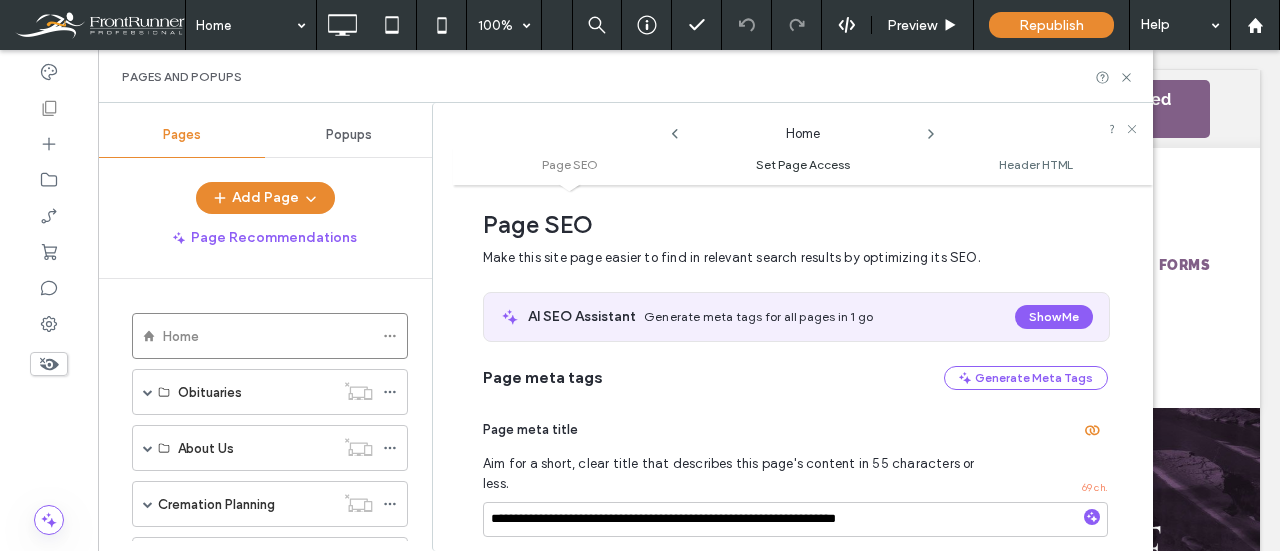 click on "Set Page Access" at bounding box center (803, 164) 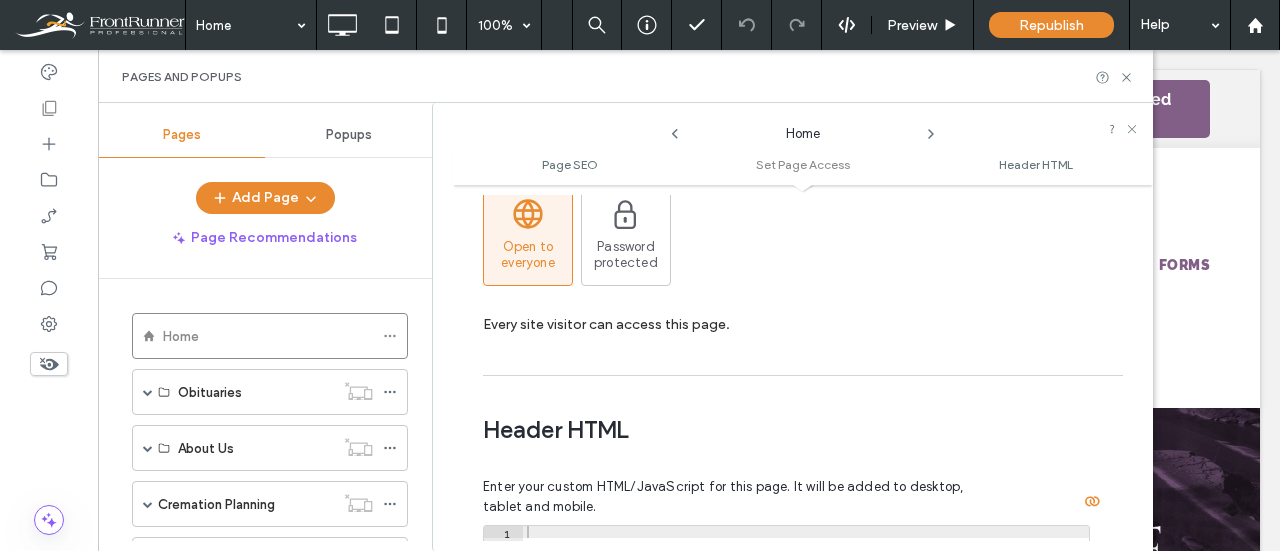scroll, scrollTop: 1745, scrollLeft: 0, axis: vertical 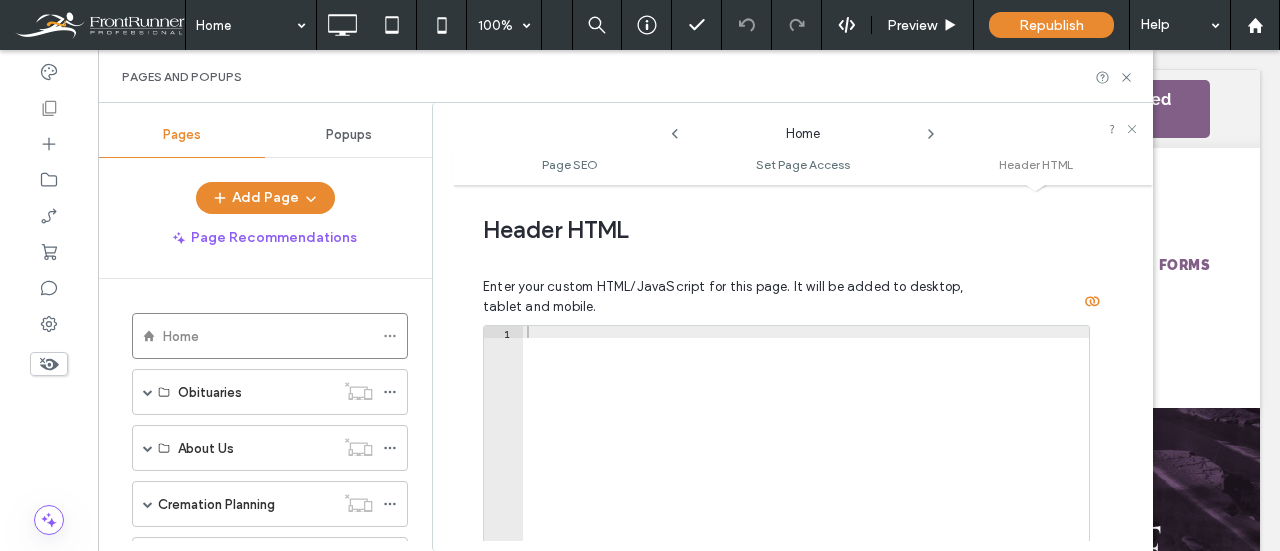 click at bounding box center (806, 537) 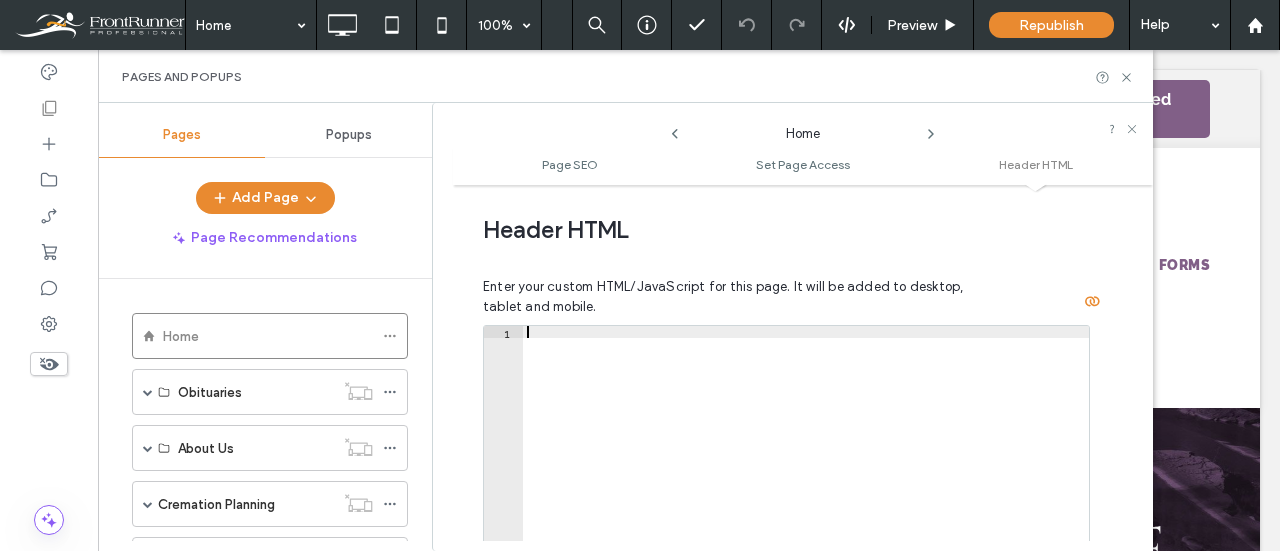 paste on "**********" 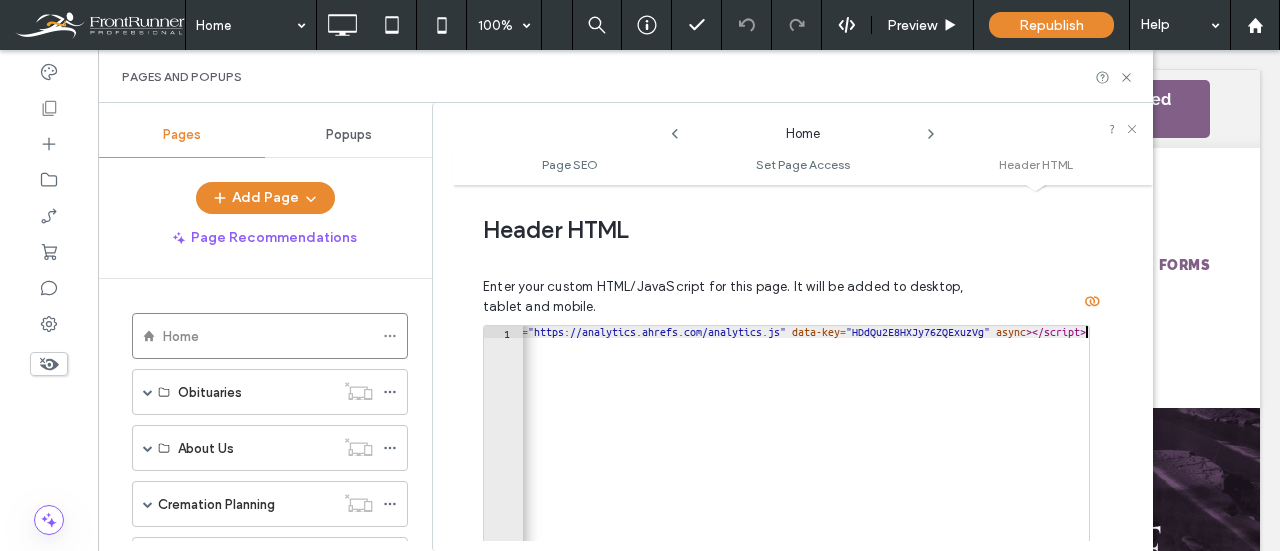 type on "**********" 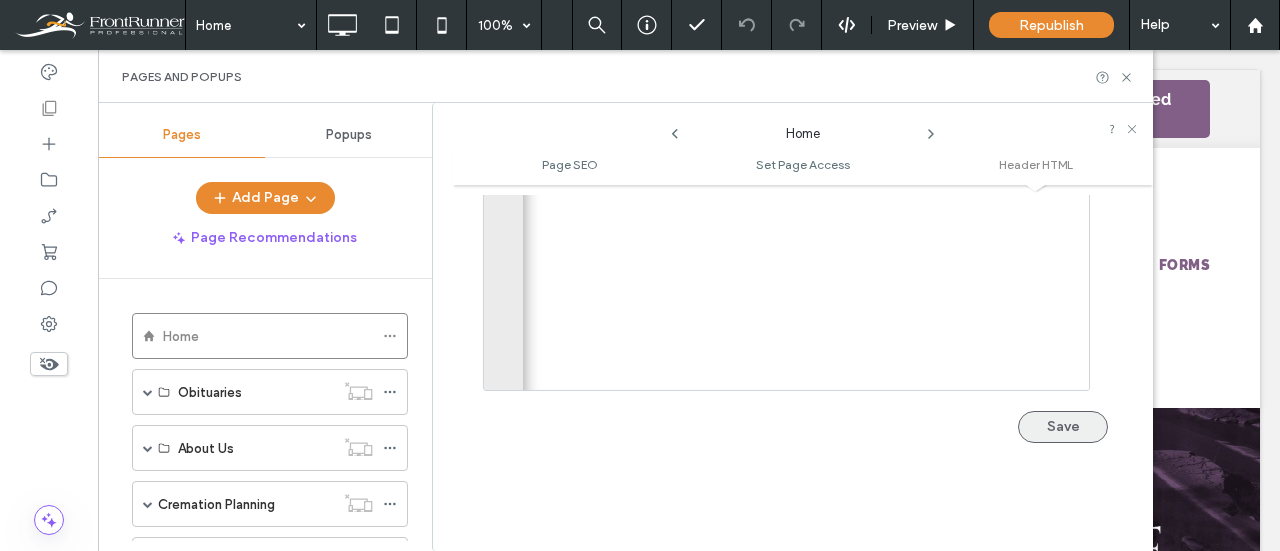 scroll, scrollTop: 2080, scrollLeft: 0, axis: vertical 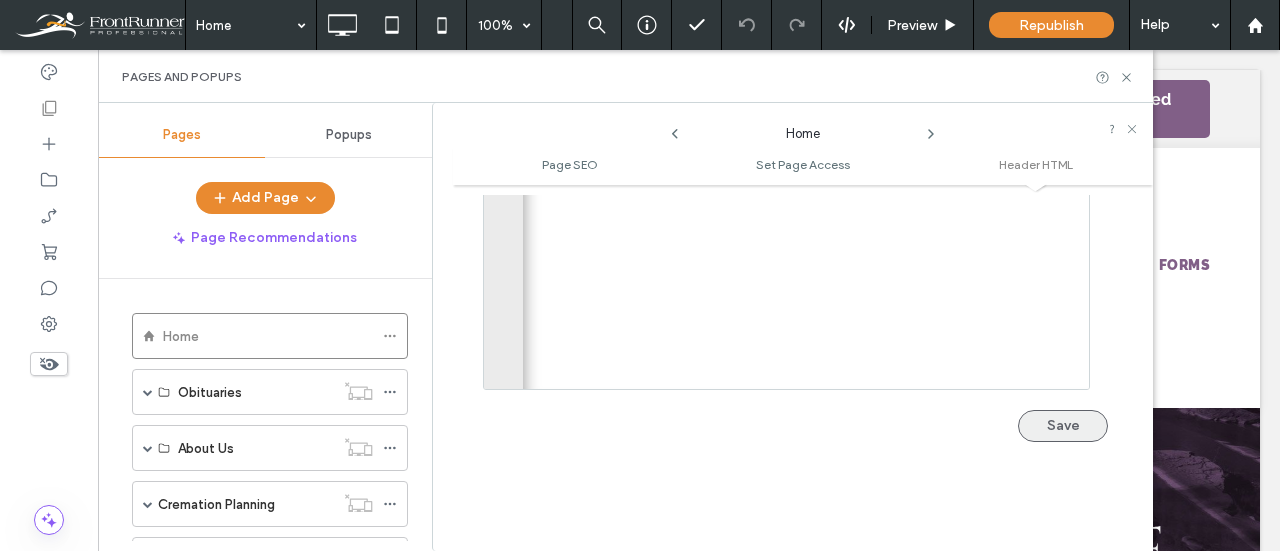 click on "Save" at bounding box center (1063, 426) 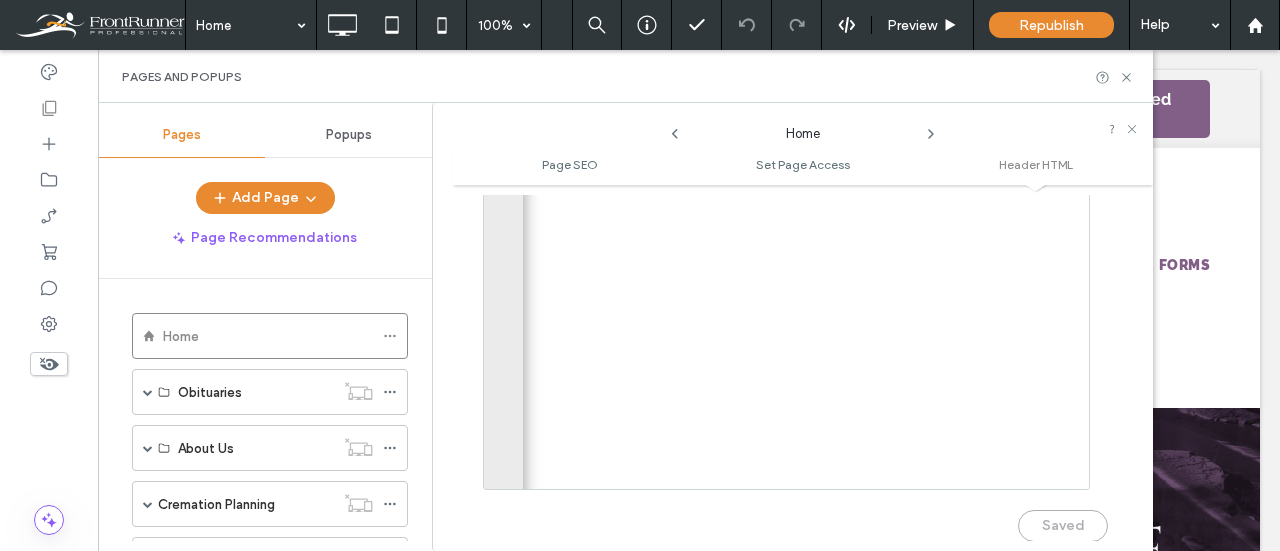 scroll, scrollTop: 2080, scrollLeft: 0, axis: vertical 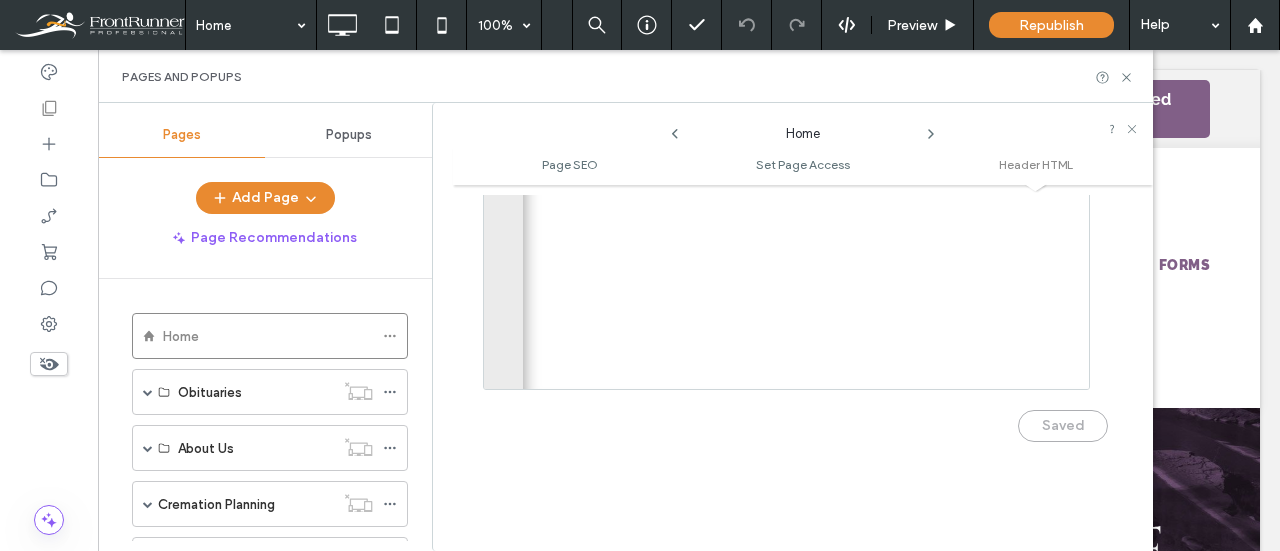 click on "Saved" at bounding box center (795, 416) 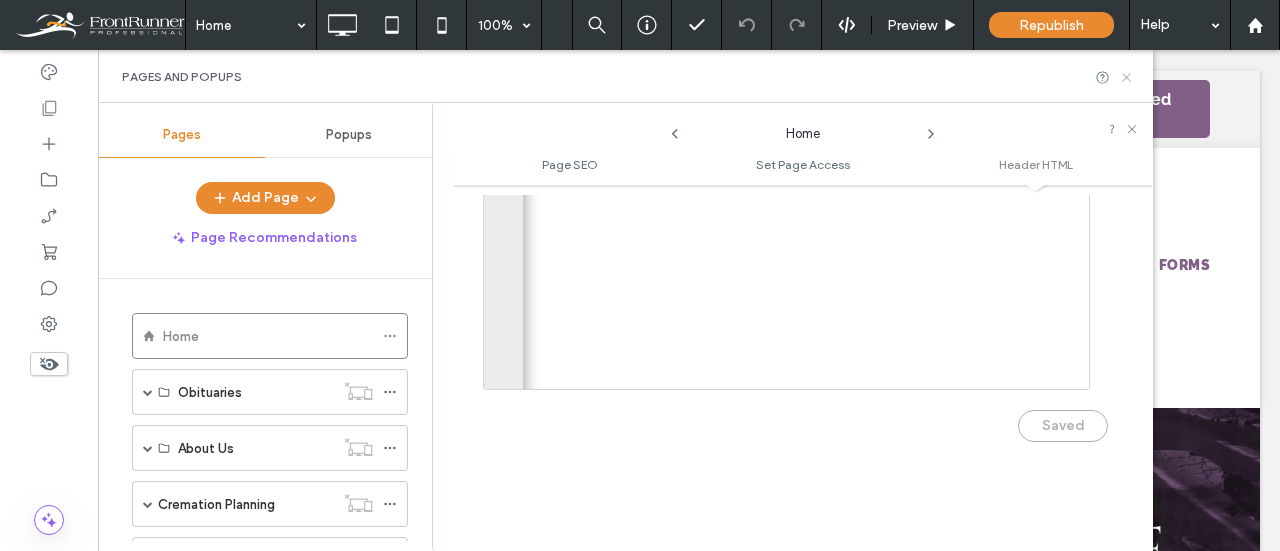 click 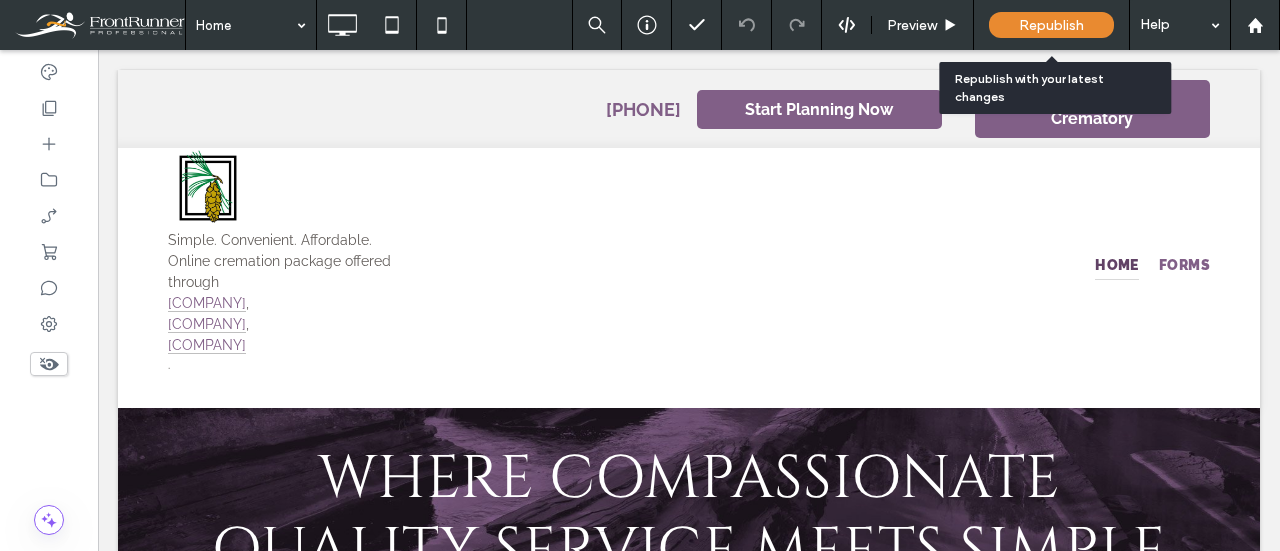 click on "Republish" at bounding box center (1051, 25) 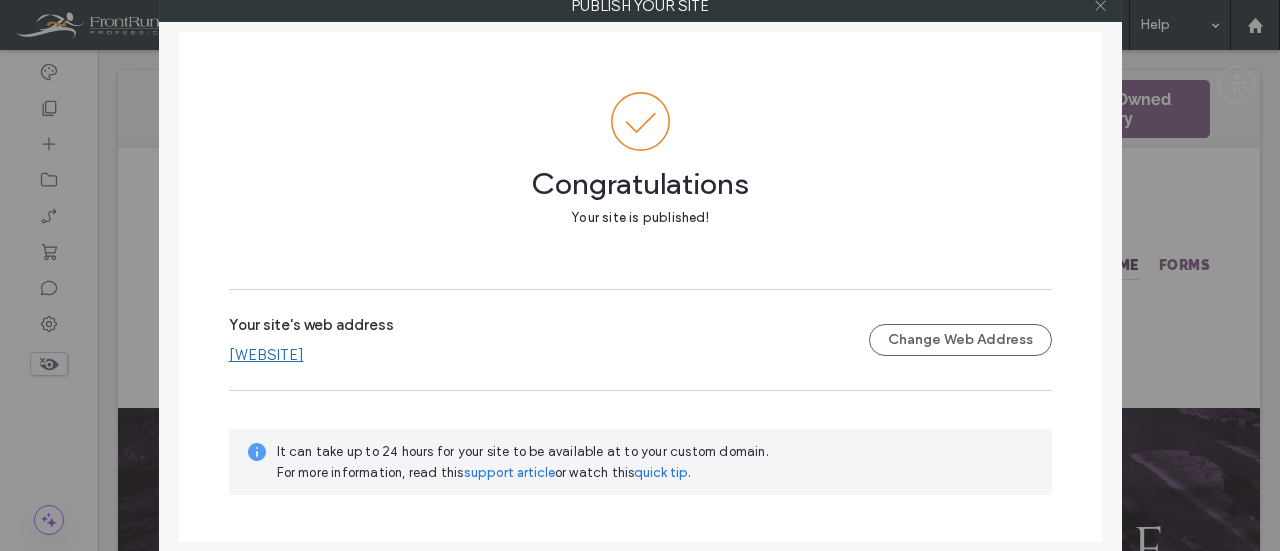 click 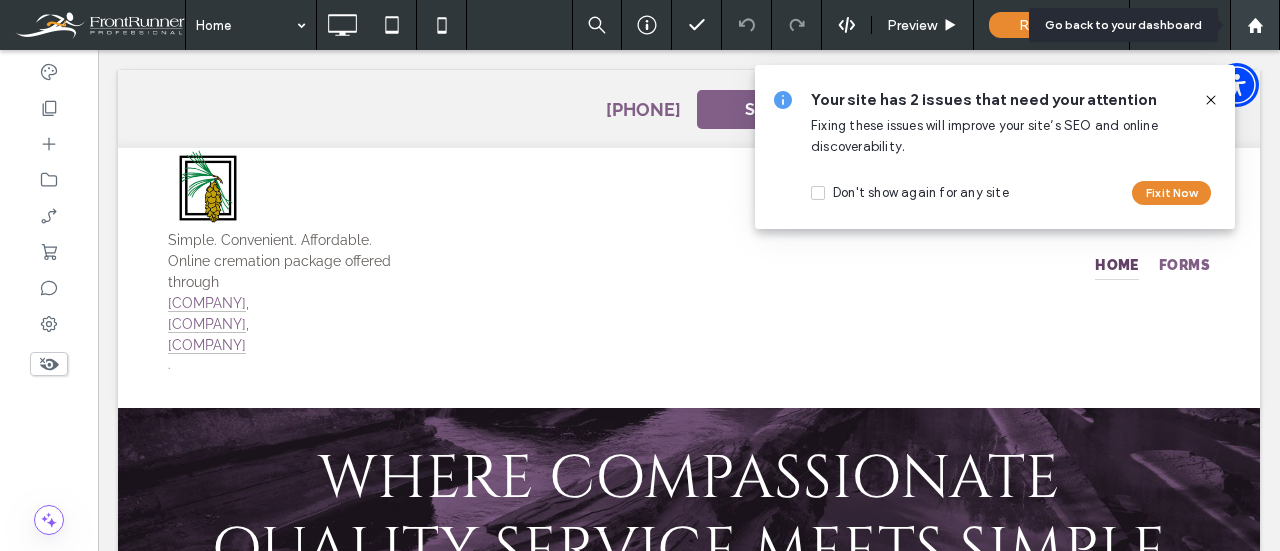 click 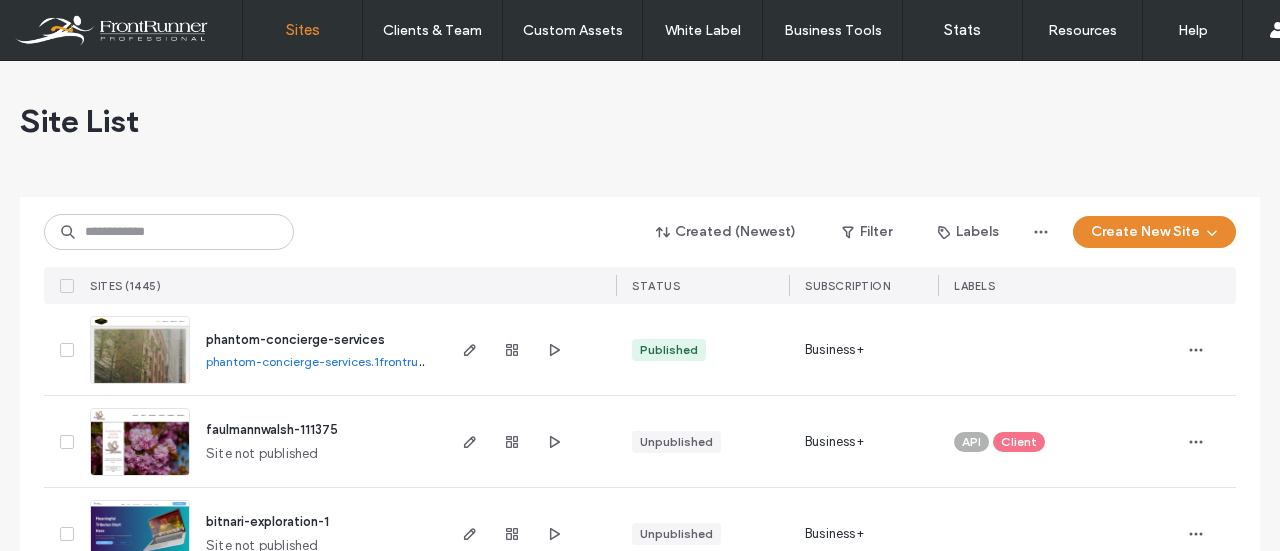 scroll, scrollTop: 0, scrollLeft: 0, axis: both 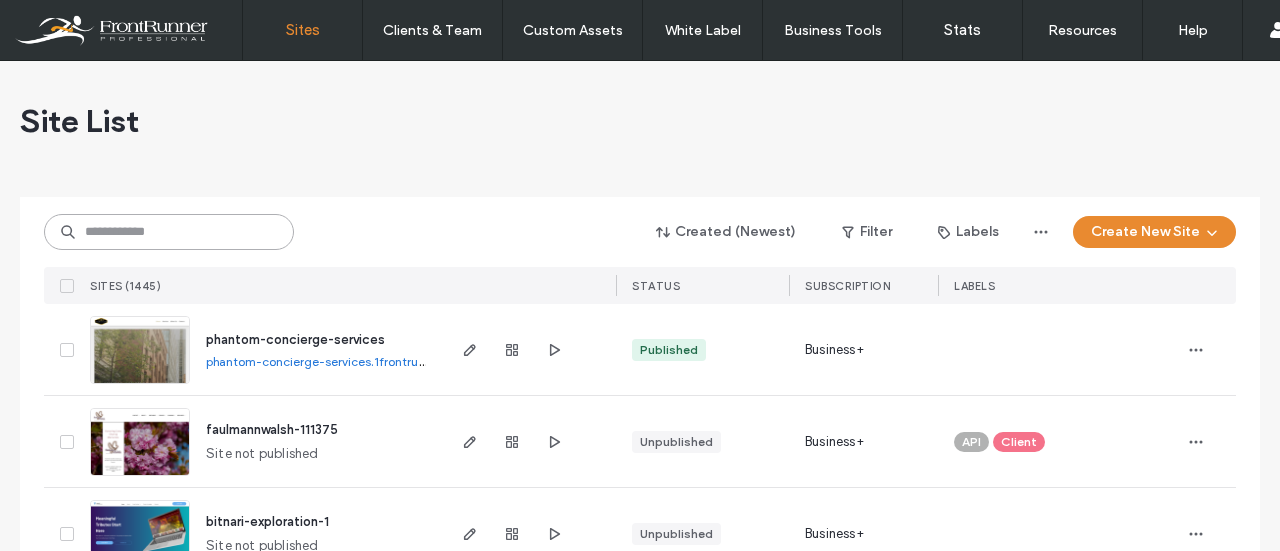 click at bounding box center [169, 232] 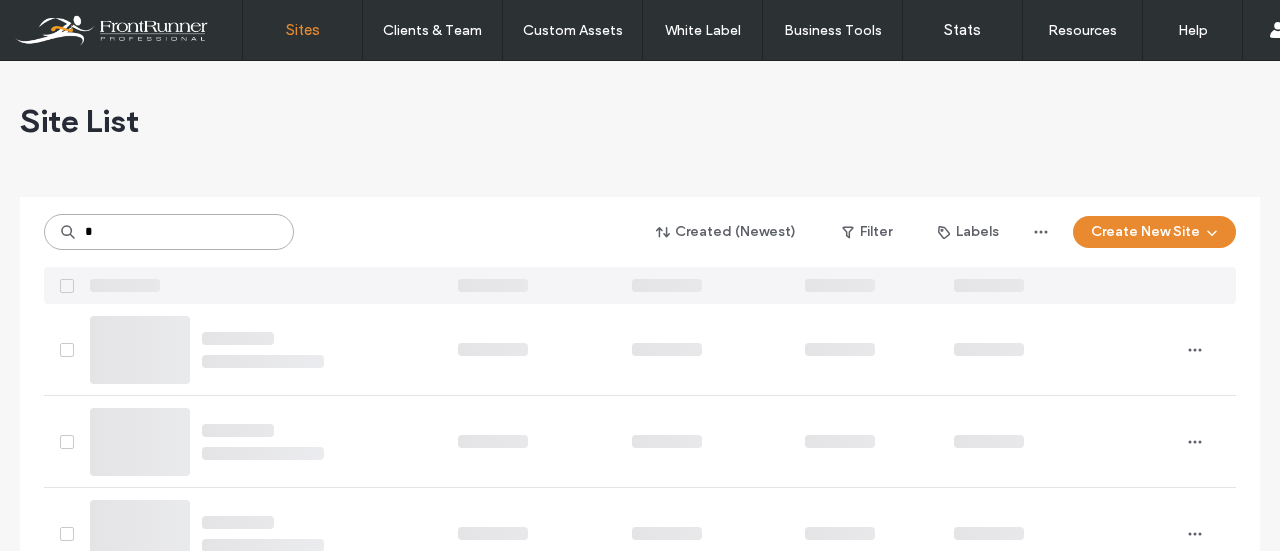 type on "*" 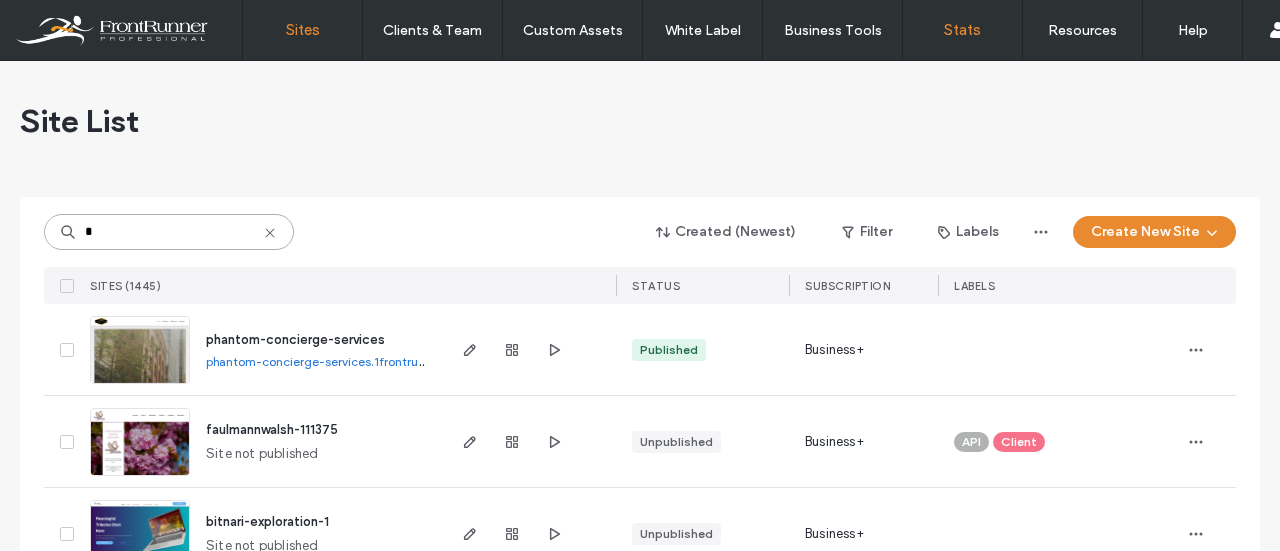 type on "*" 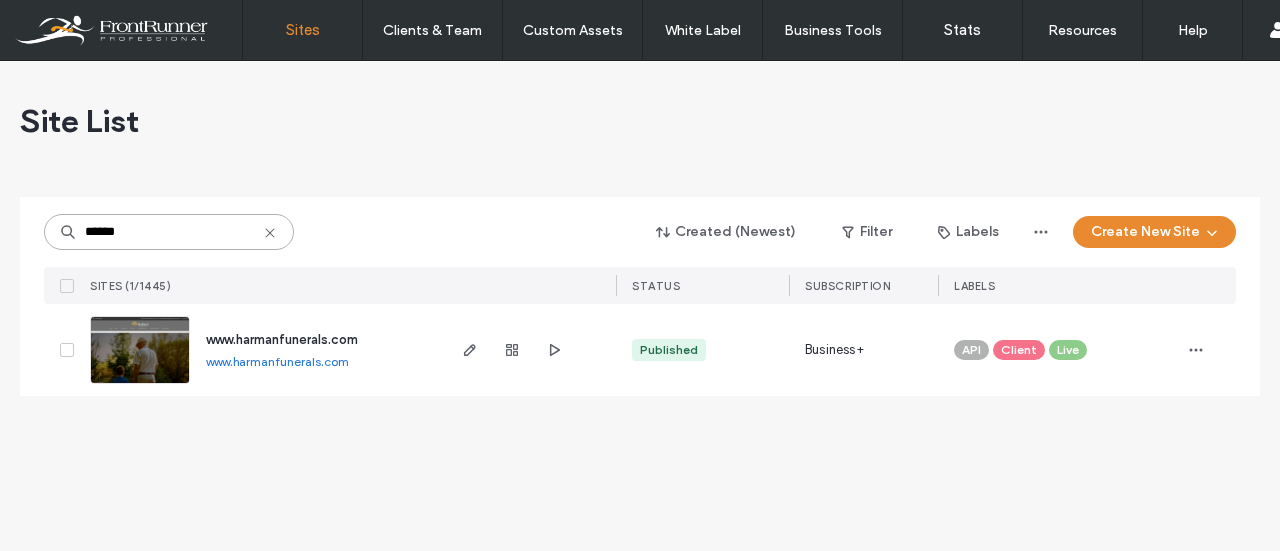 type on "******" 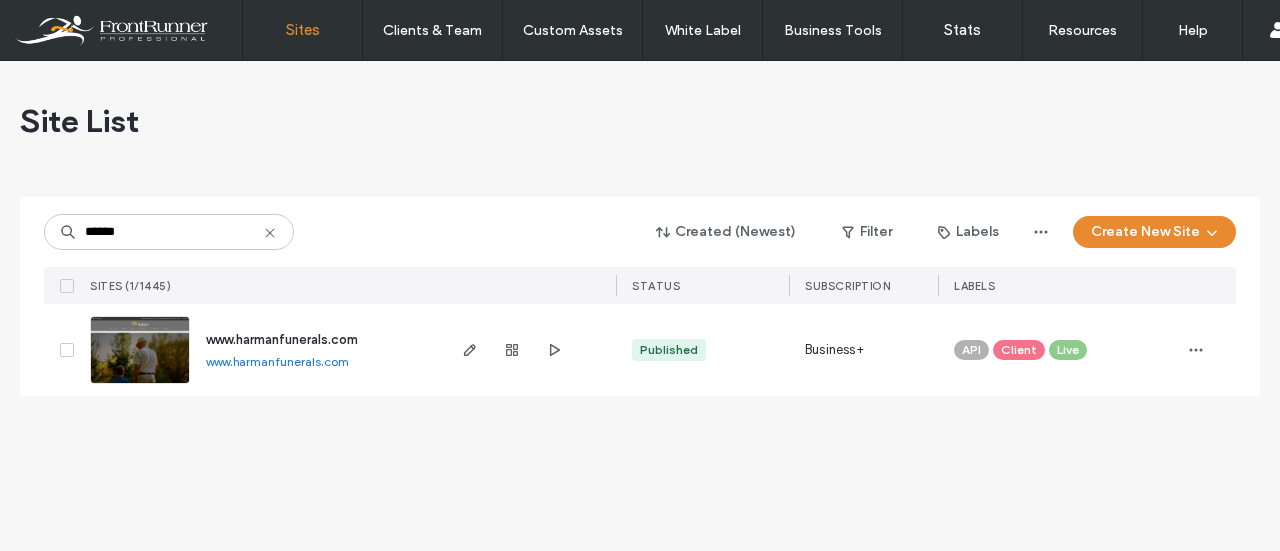 click on "www.harmanfunerals.com" at bounding box center (282, 339) 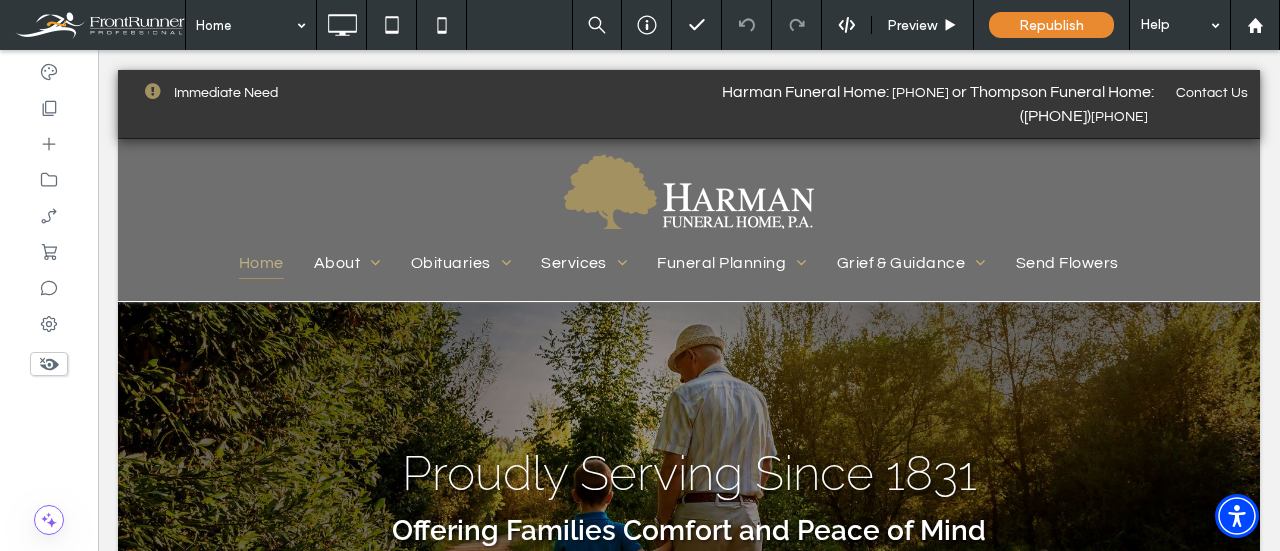 scroll, scrollTop: 0, scrollLeft: 0, axis: both 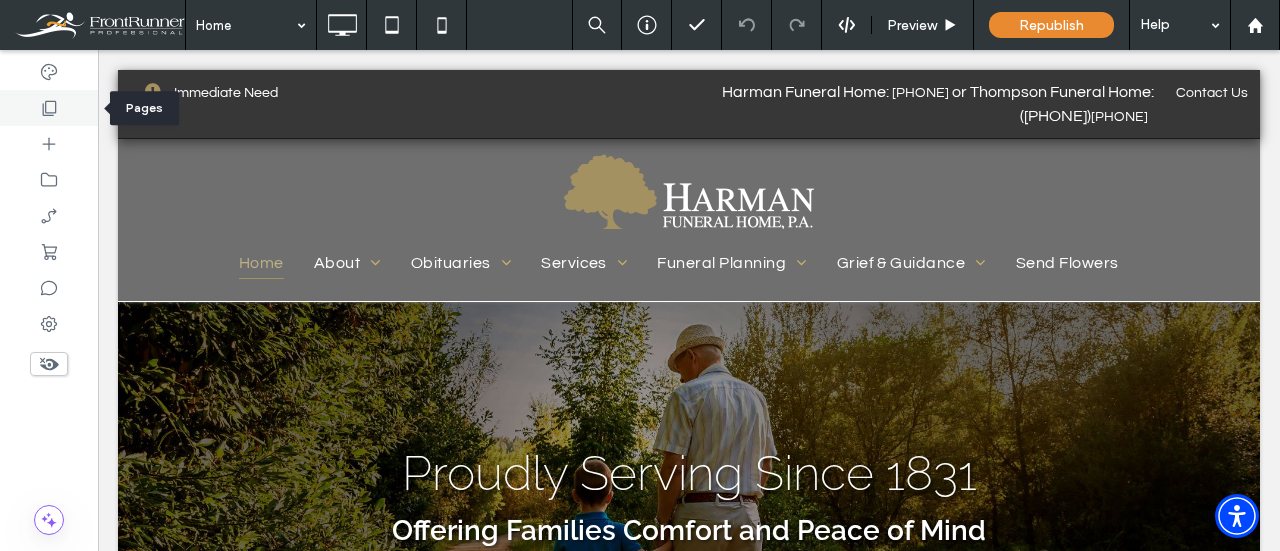 click 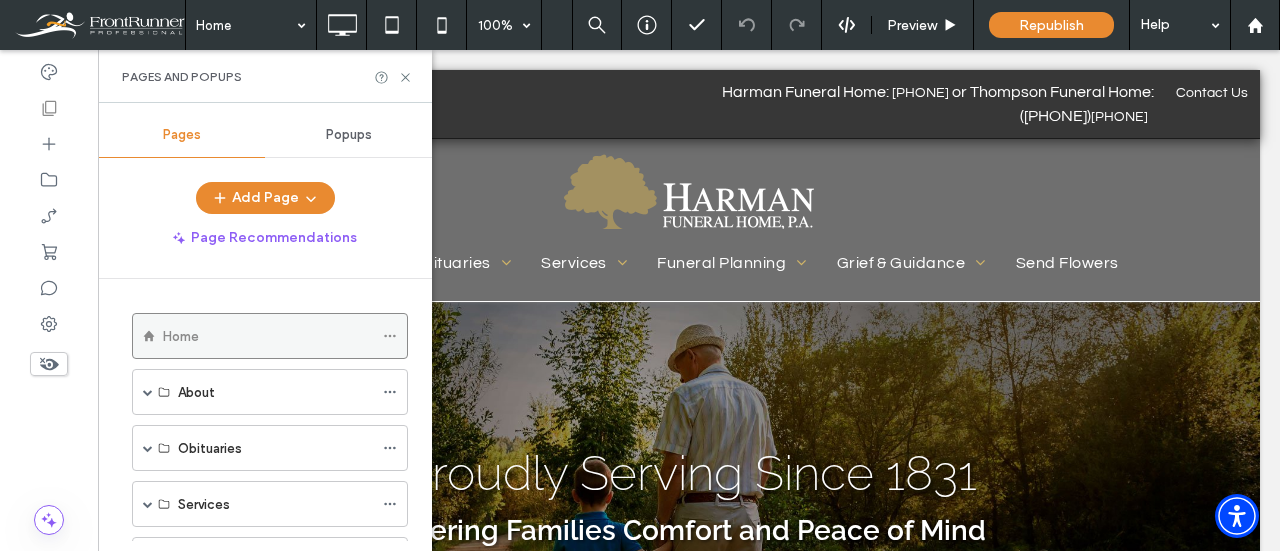 click 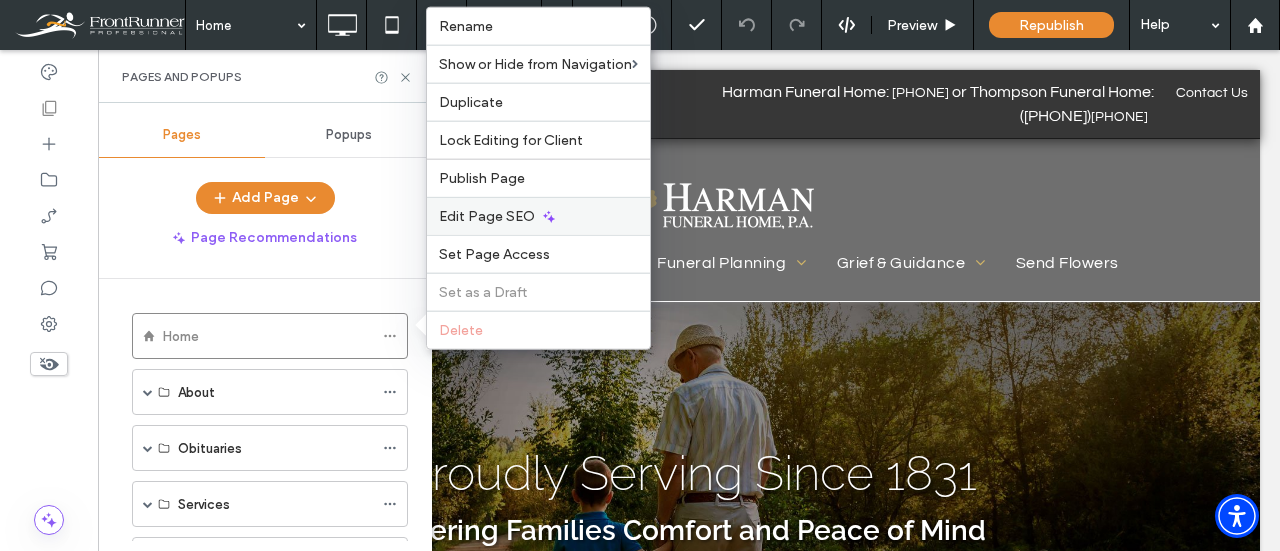 click on "Edit Page SEO" at bounding box center (538, 216) 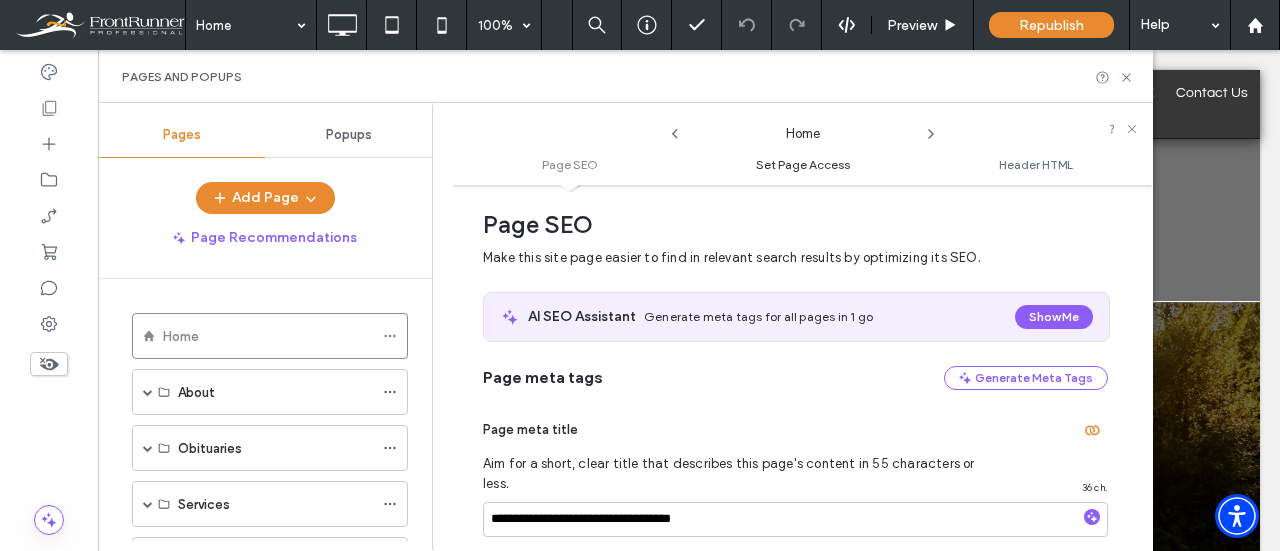 click on "Set Page Access" at bounding box center [803, 164] 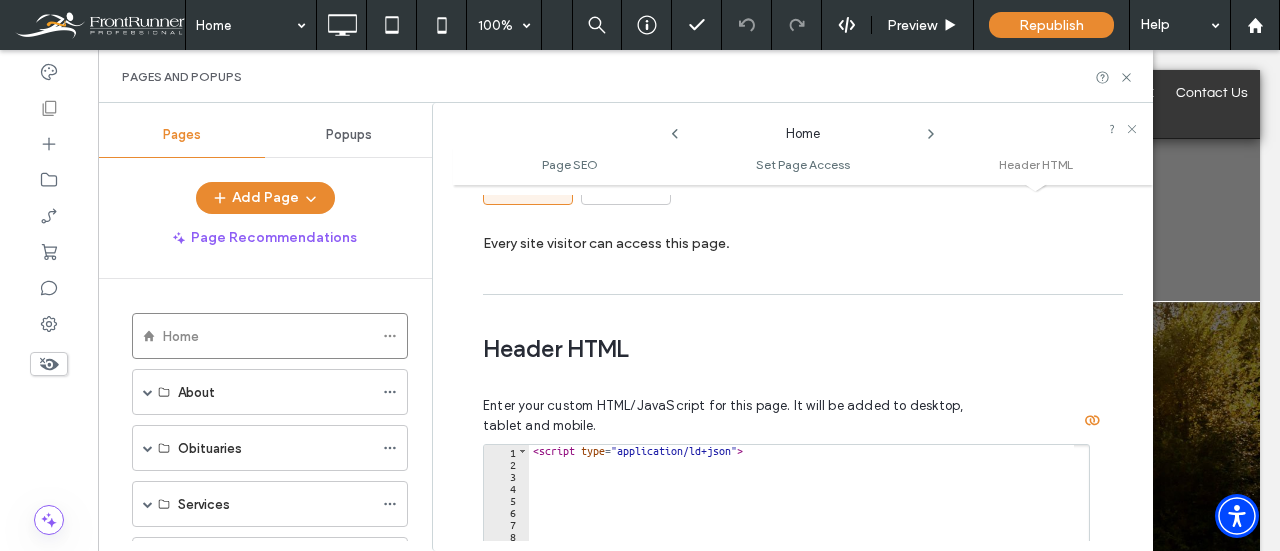 scroll, scrollTop: 1745, scrollLeft: 0, axis: vertical 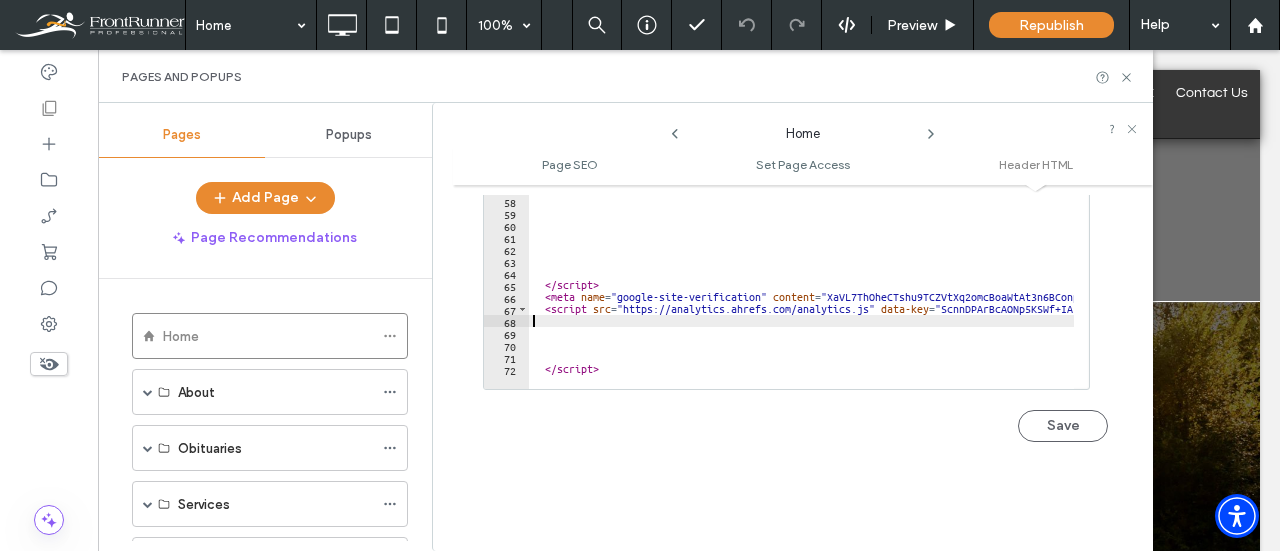 click on ""Thursday" ,           "Friday"         ] ,         "opens" :   "09:00" ,         "closes" :   "17:00"      }    ] ,    "sameAs" :   [      "https://www.facebook.com/HarmanFunerals"    ] ,    "priceRange" :   "$$" ,    "description" :   "Harman Funeral Home in Hagerstown, MD provides compassionate funeral, cremation, and pre-planning services to families in Washington County." }                </ script >    < meta   name = "google-site-verification"   content = "XaVL7ThOheCTshu9TCZVtXq2omcBoaWtAt3n6BConpQ" />    < script   src = "https://analytics.ahrefs.com/analytics.js"   data-key = "ScnnDPArBcAONp5KSWf+IA"   async = "" >       </ script >" at bounding box center (1010, 195) 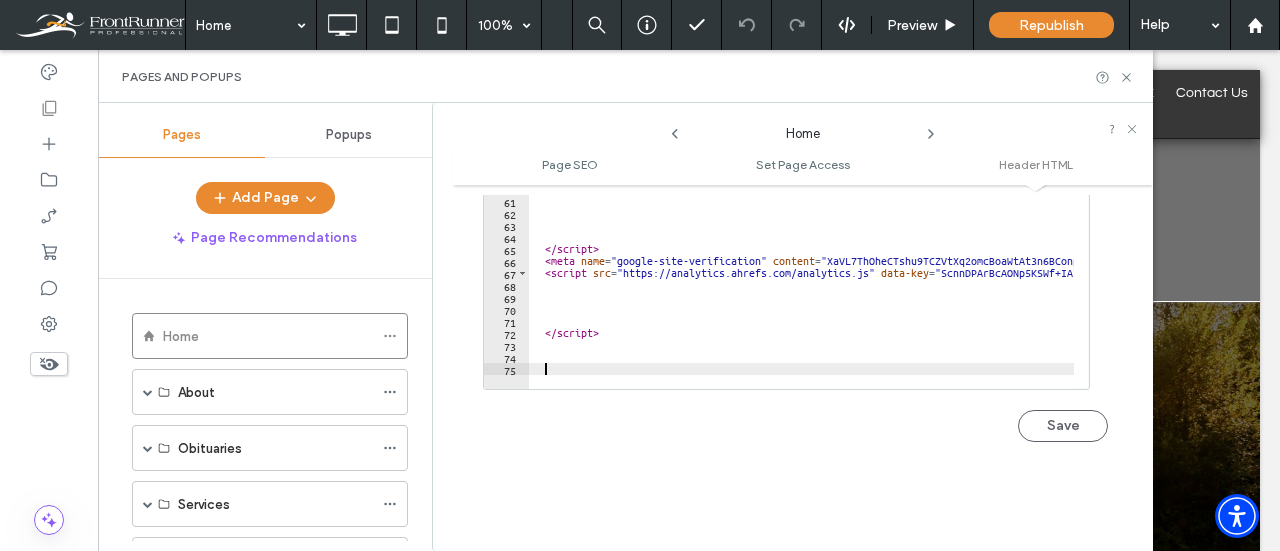 scroll, scrollTop: 516, scrollLeft: 0, axis: vertical 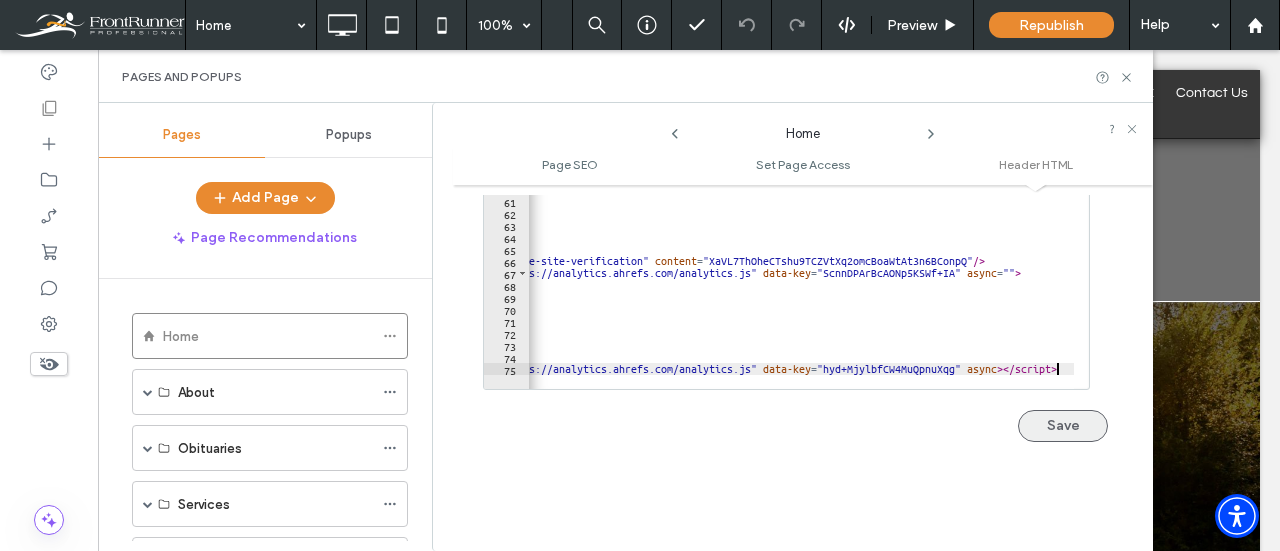 type on "**********" 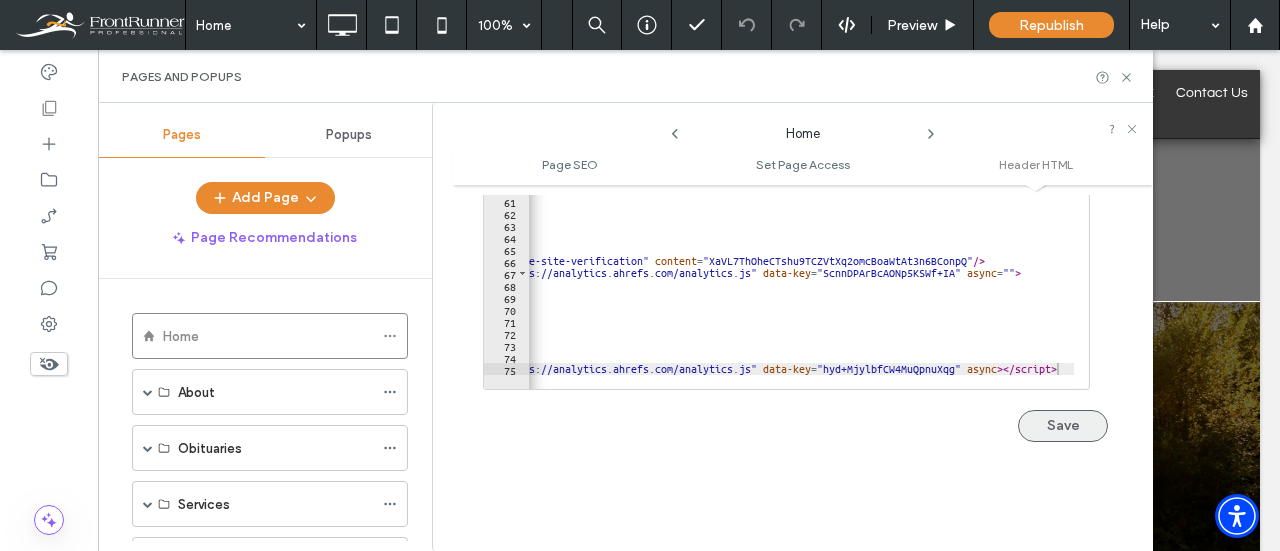click on "Save" at bounding box center (1063, 426) 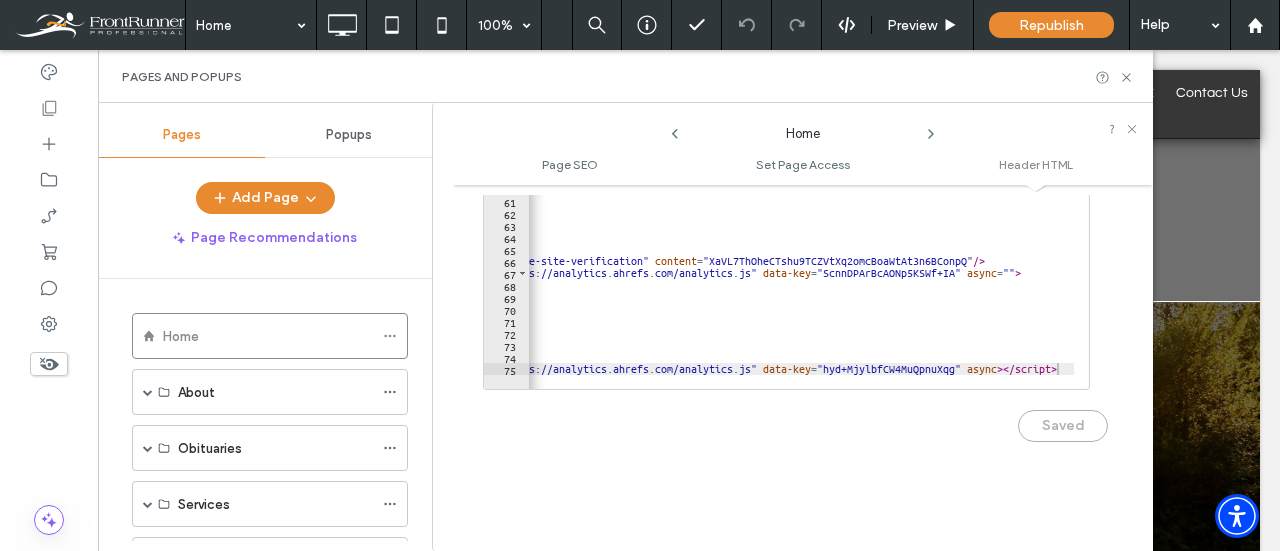 click on "Saved" at bounding box center (795, 416) 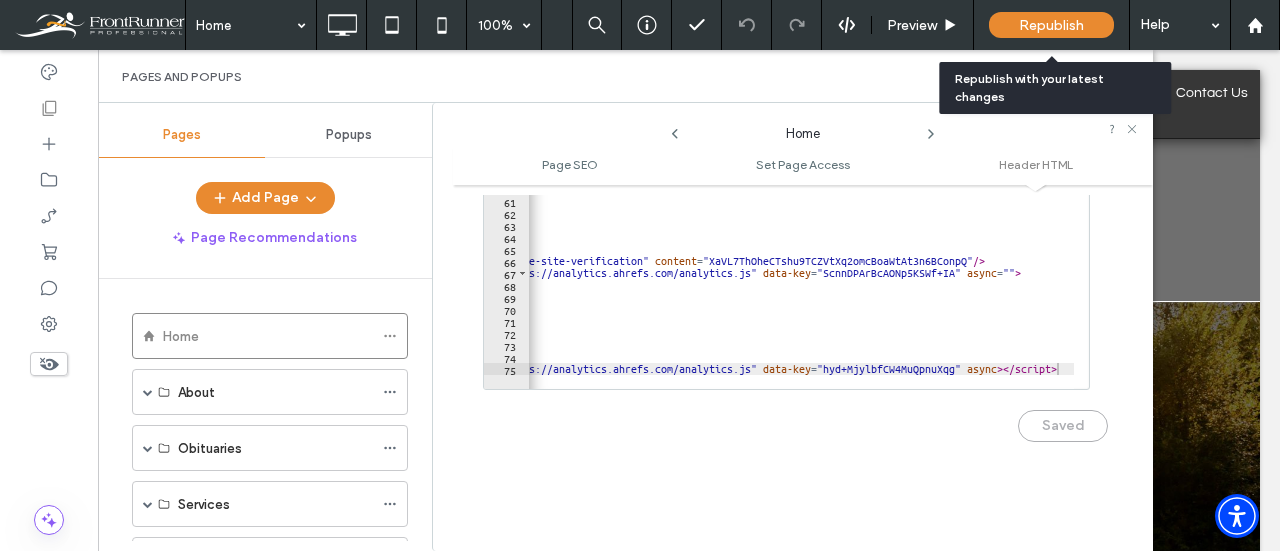 click on "Republish" at bounding box center [1051, 25] 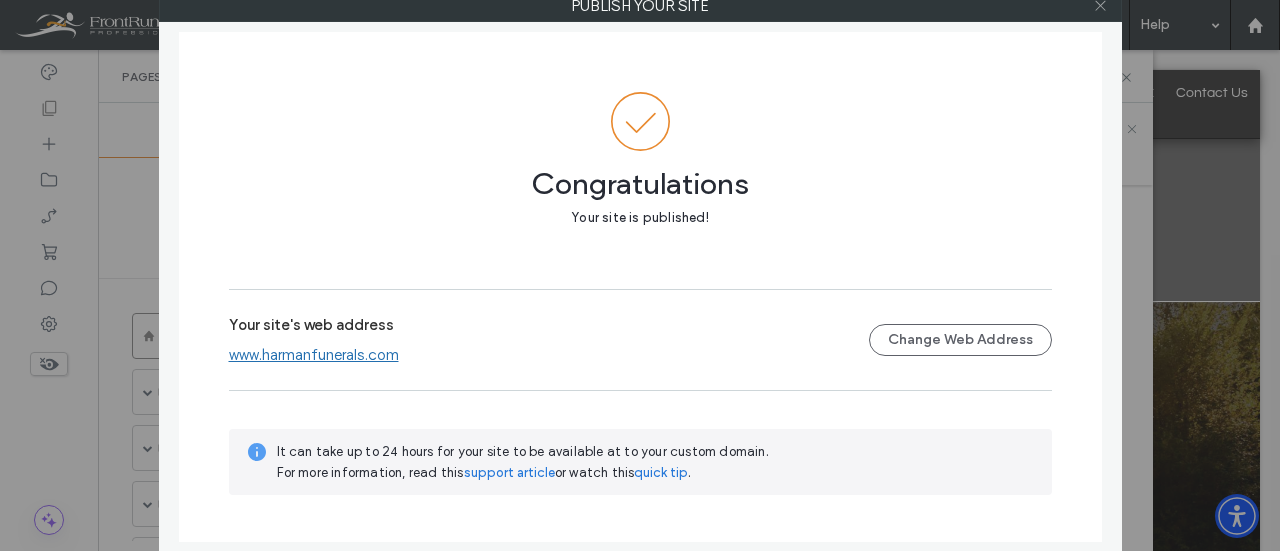 click 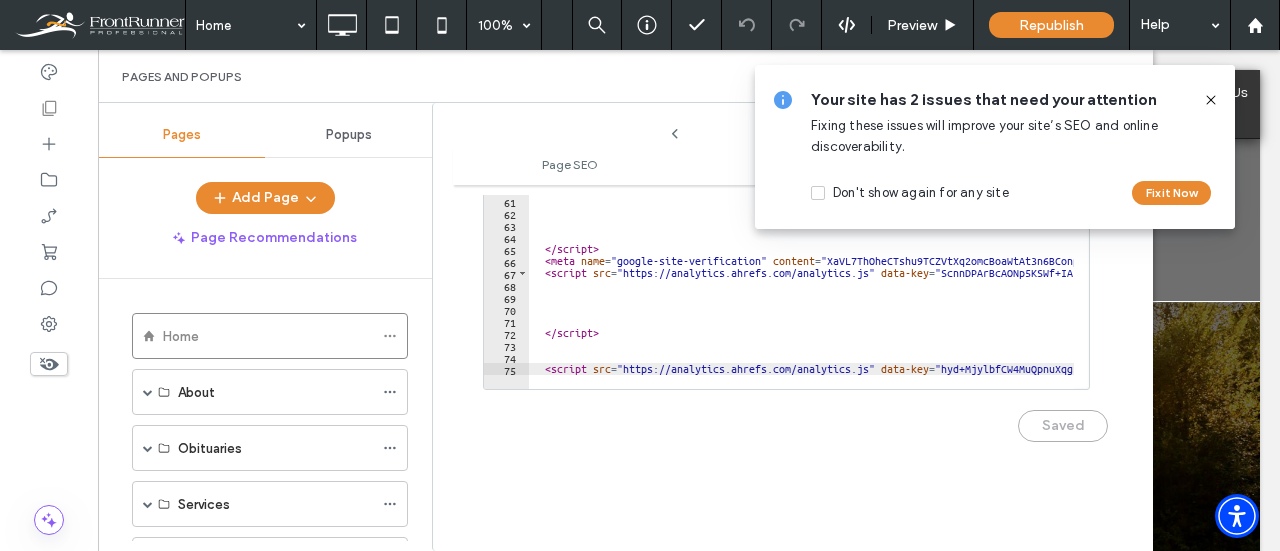 scroll, scrollTop: 0, scrollLeft: 0, axis: both 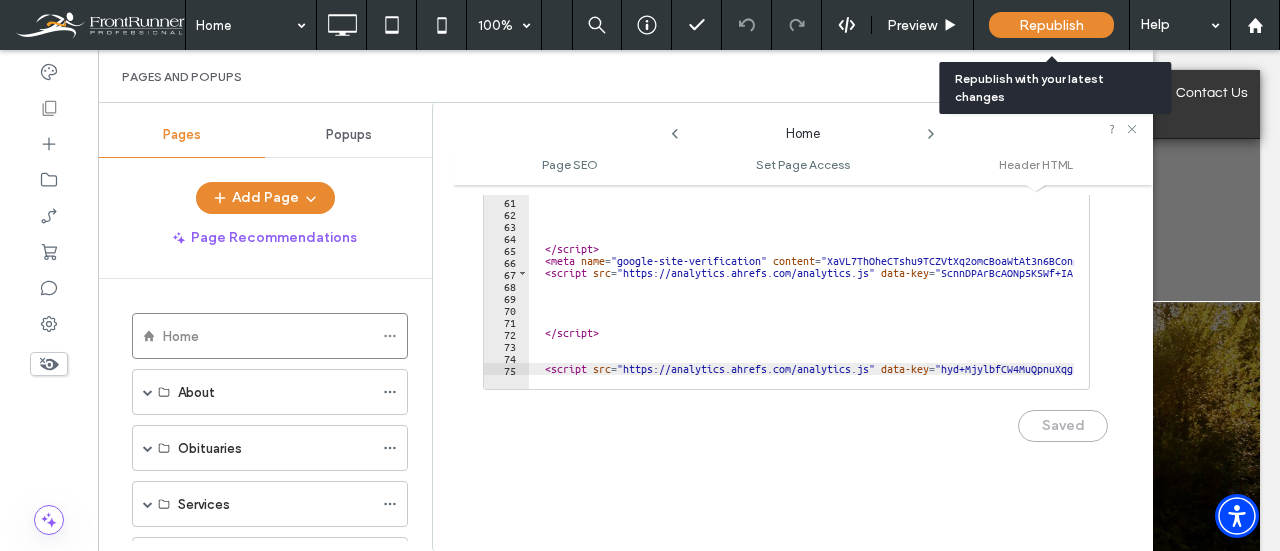 click on "Republish" at bounding box center (1051, 25) 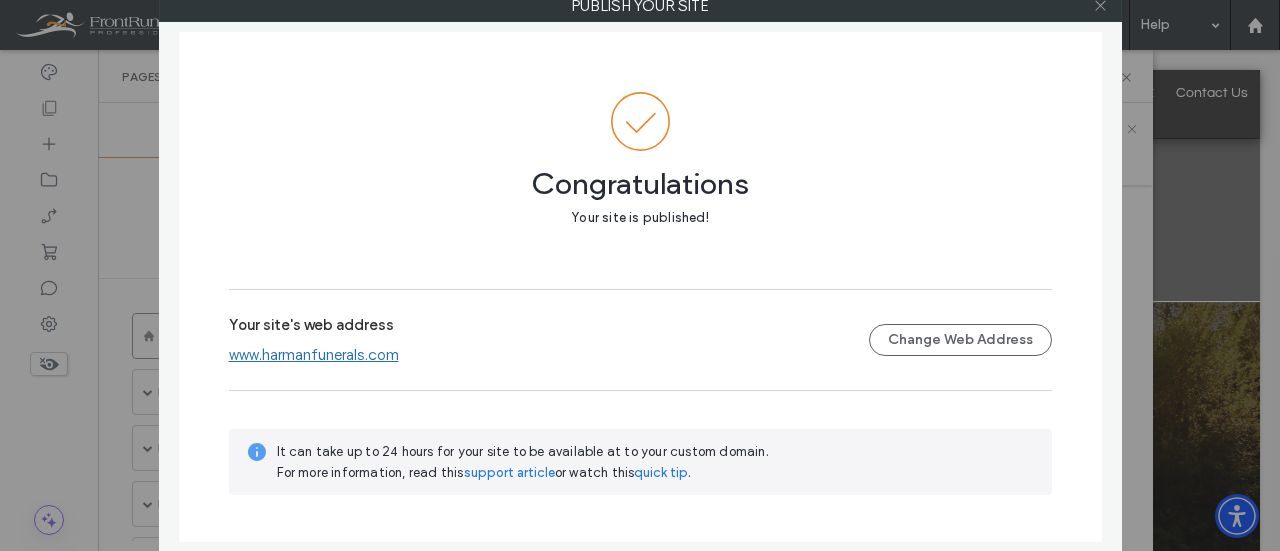 click 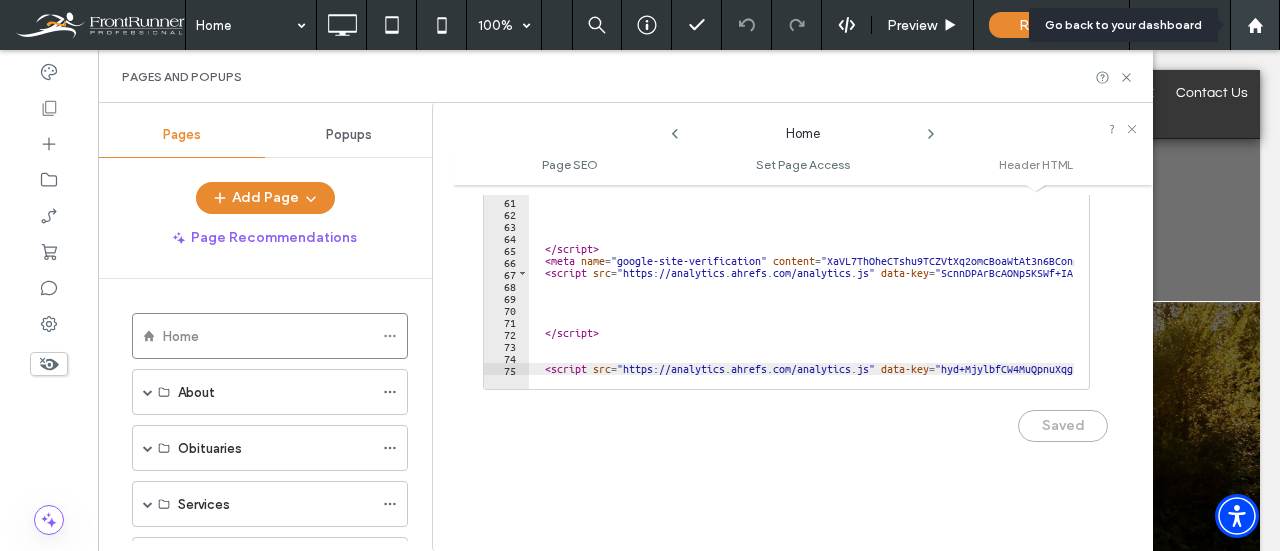click 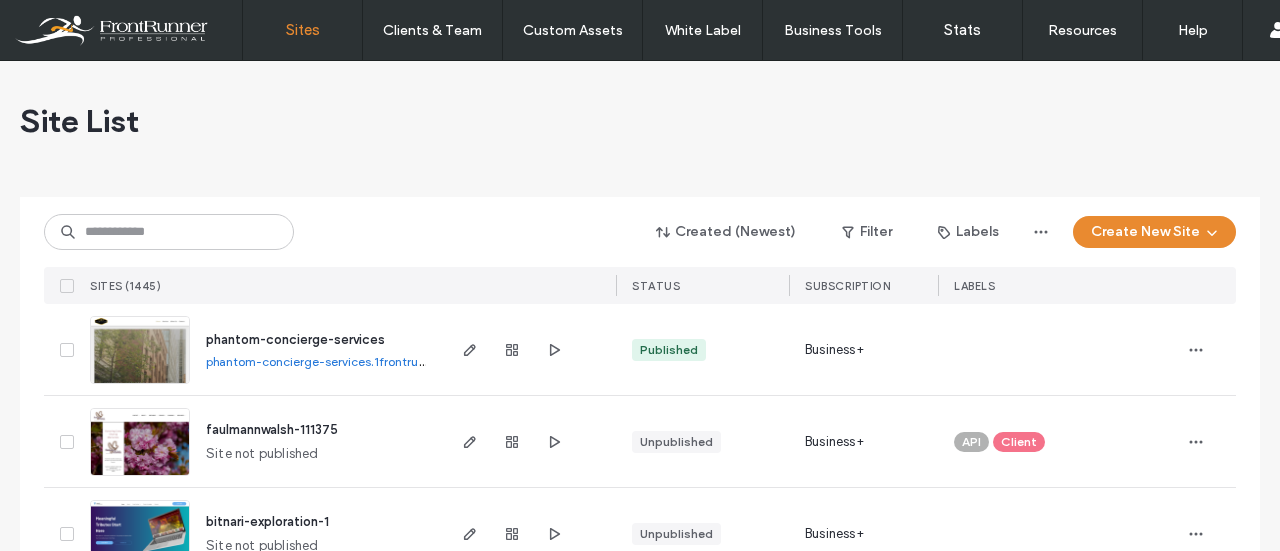 scroll, scrollTop: 0, scrollLeft: 0, axis: both 